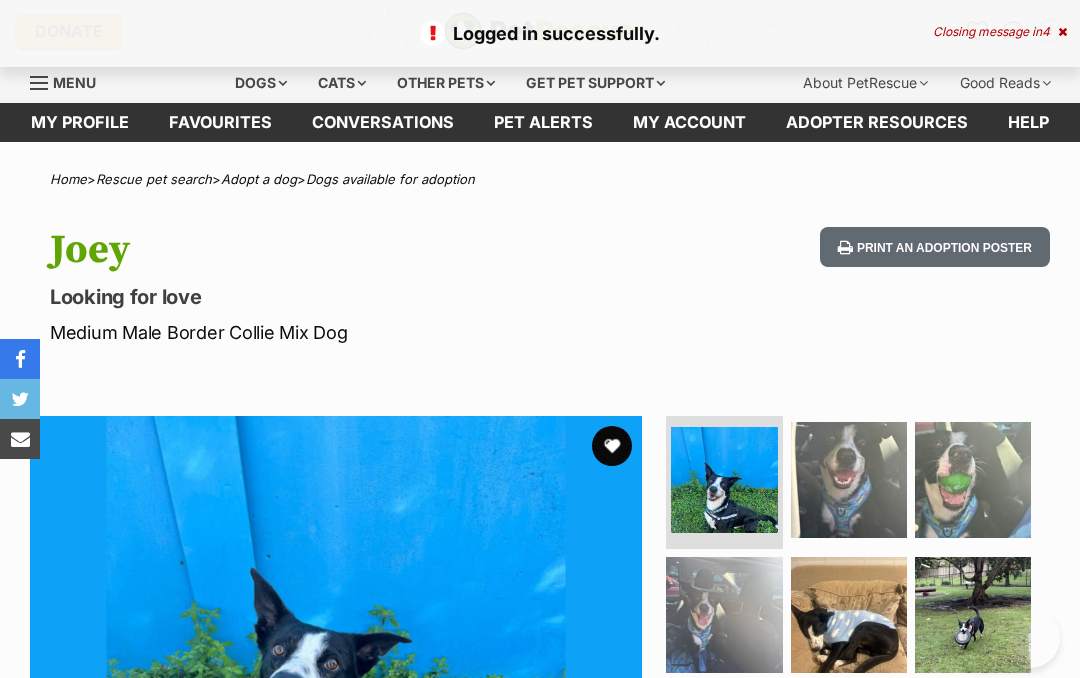 scroll, scrollTop: 0, scrollLeft: 0, axis: both 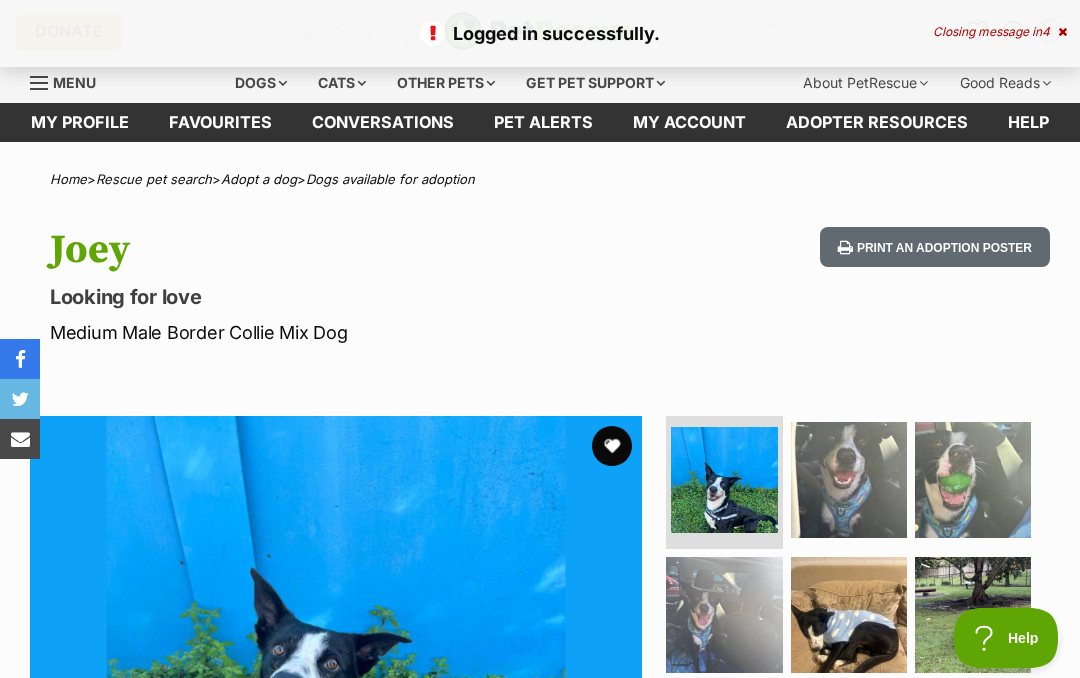 click at bounding box center (612, 446) 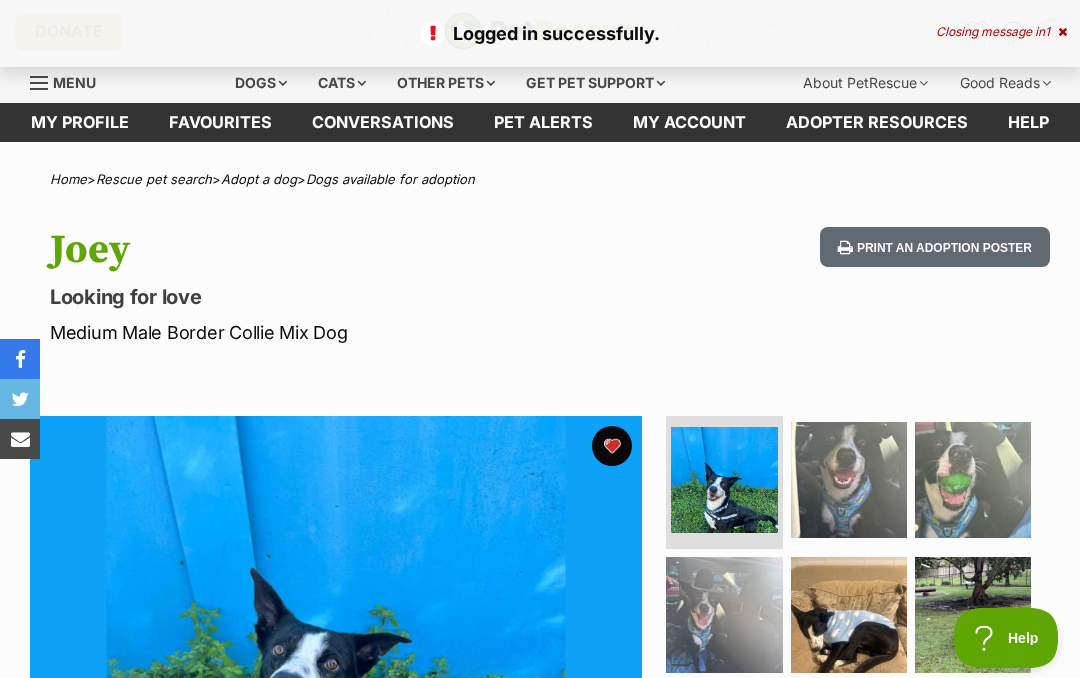 scroll, scrollTop: 0, scrollLeft: 0, axis: both 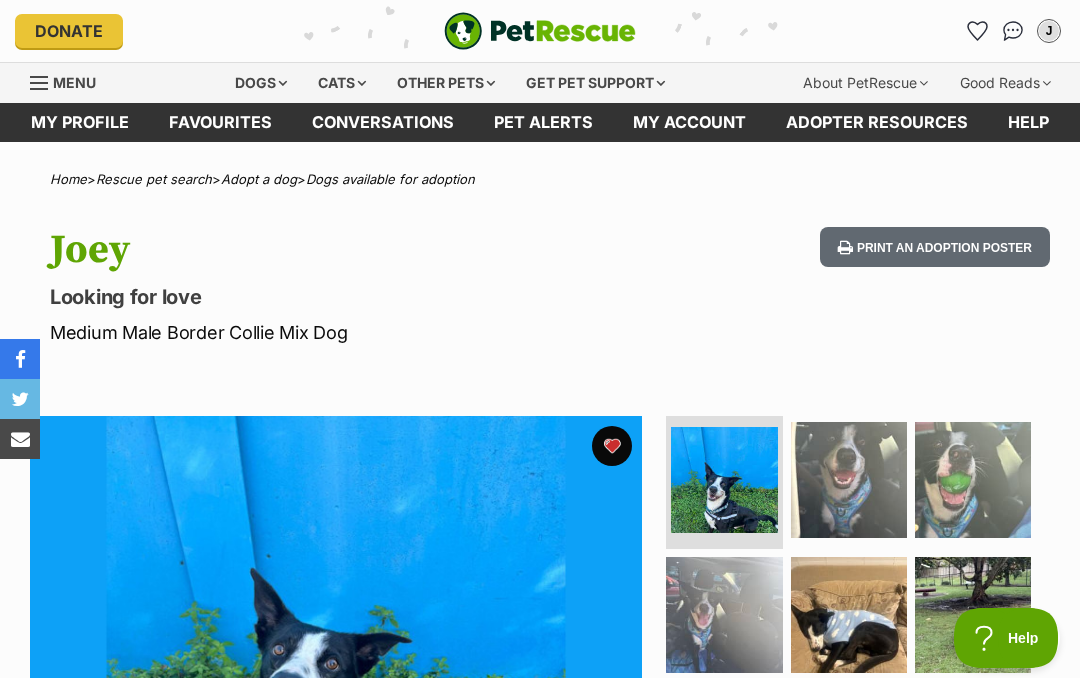click on "Dogs" at bounding box center (261, 83) 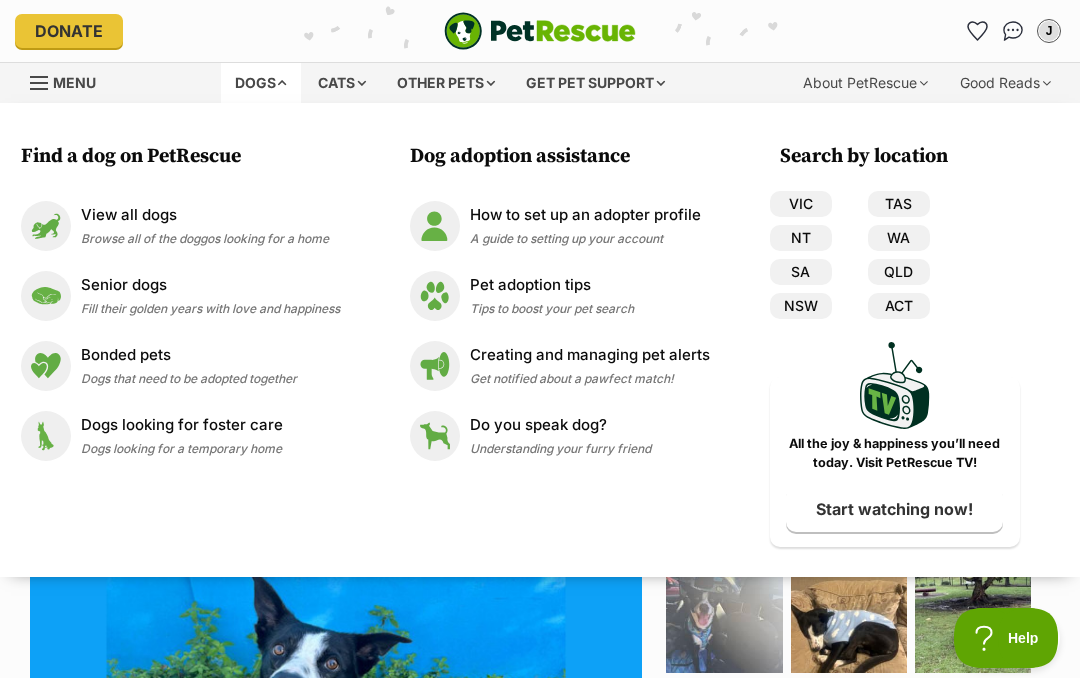 click on "QLD" at bounding box center (899, 272) 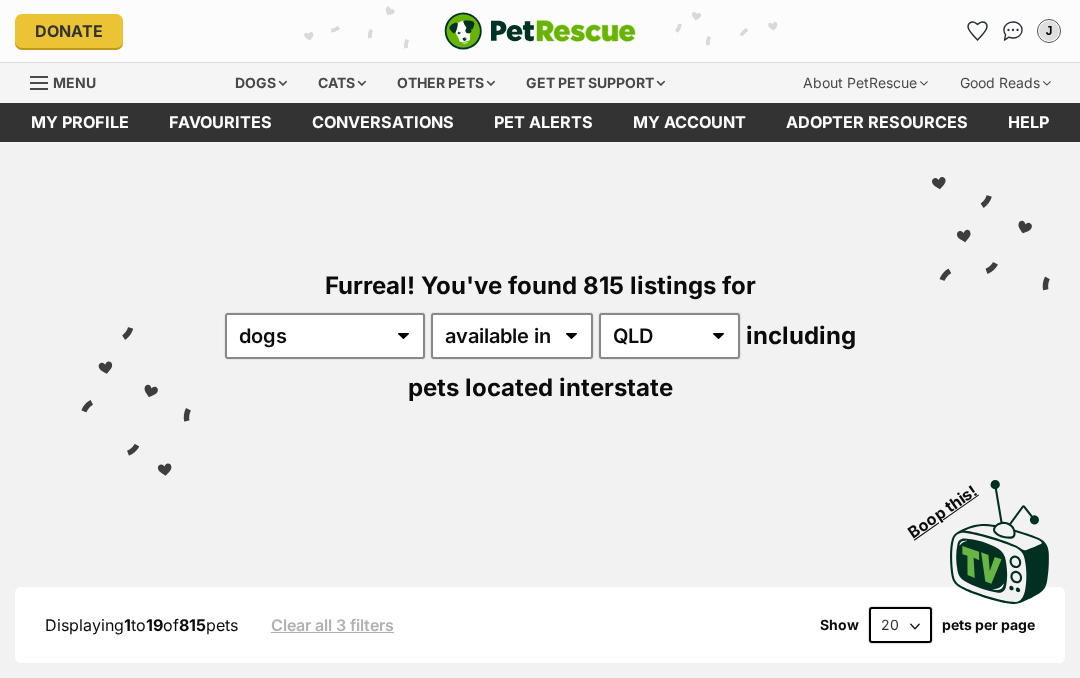 scroll, scrollTop: 0, scrollLeft: 0, axis: both 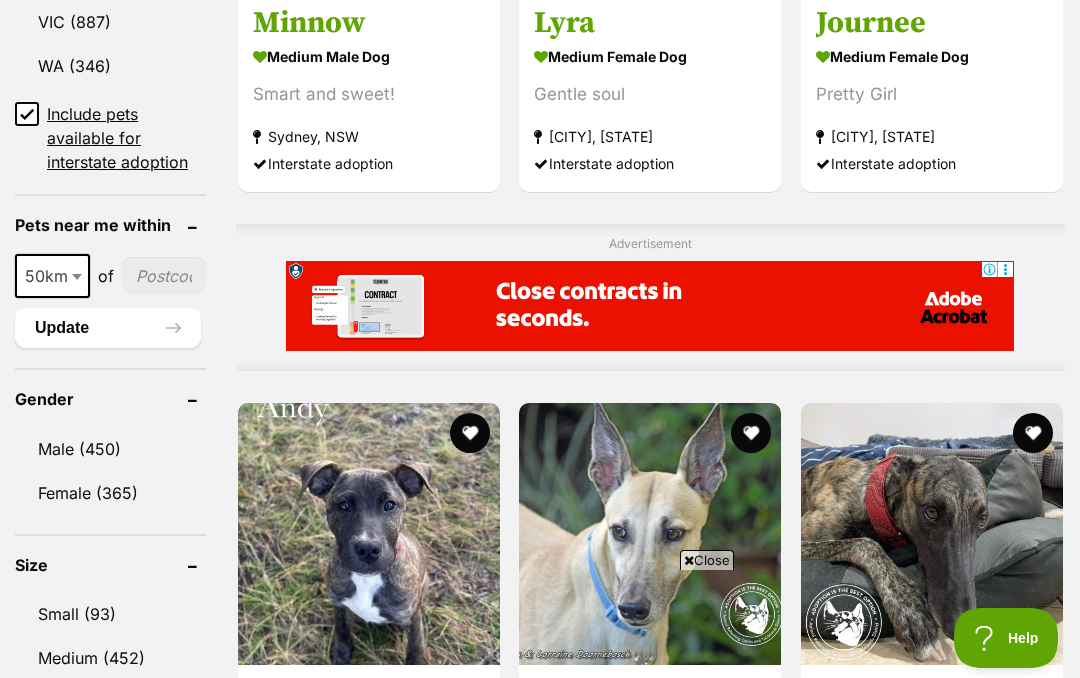 click on "Female ([NUMBER])" at bounding box center (110, 493) 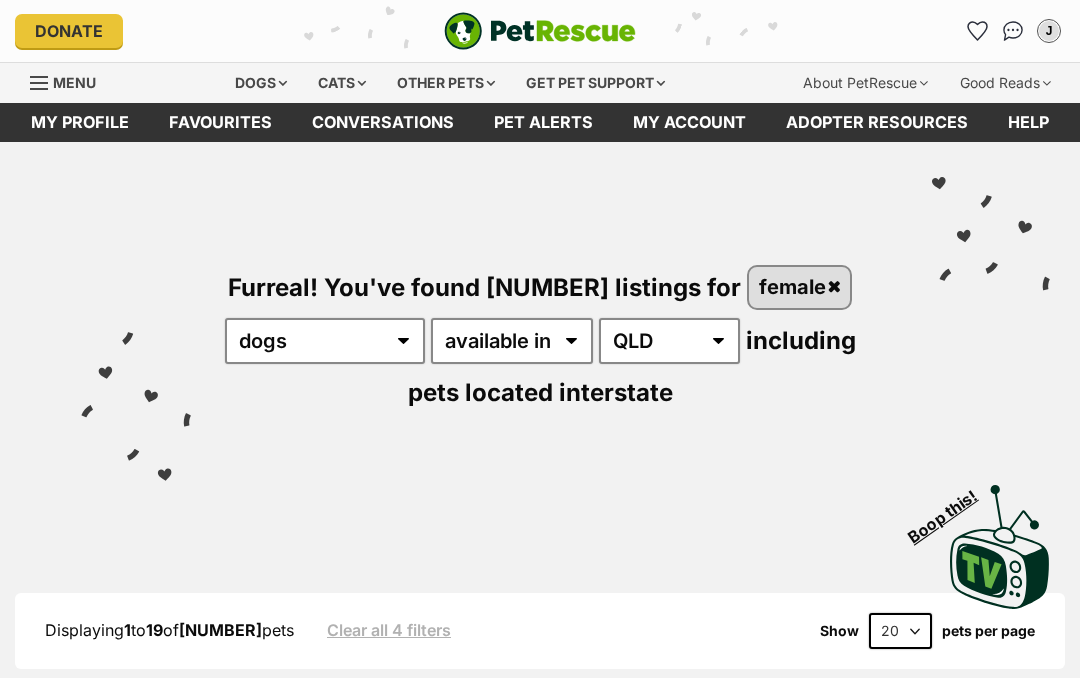 scroll, scrollTop: 0, scrollLeft: 0, axis: both 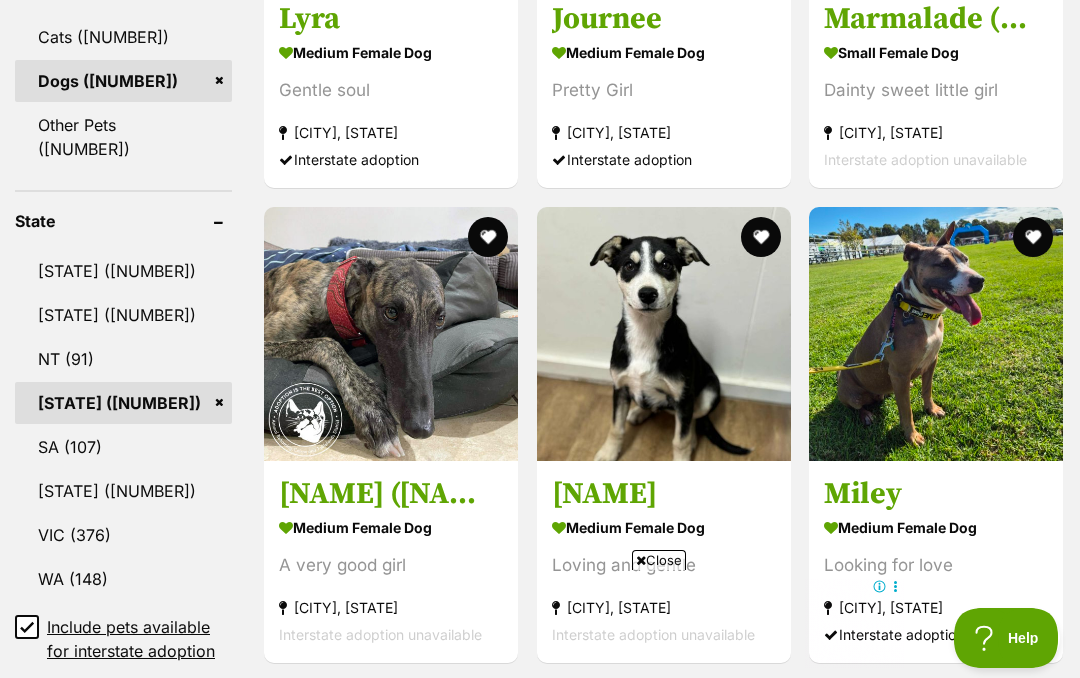 click at bounding box center [664, 334] 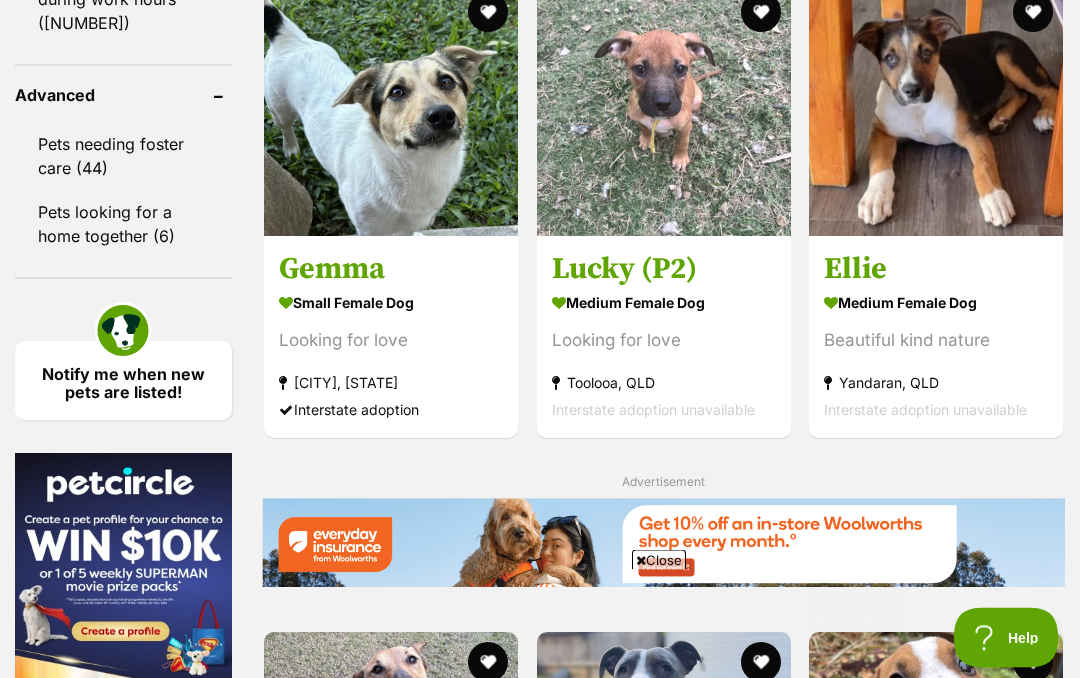 scroll, scrollTop: 2811, scrollLeft: 0, axis: vertical 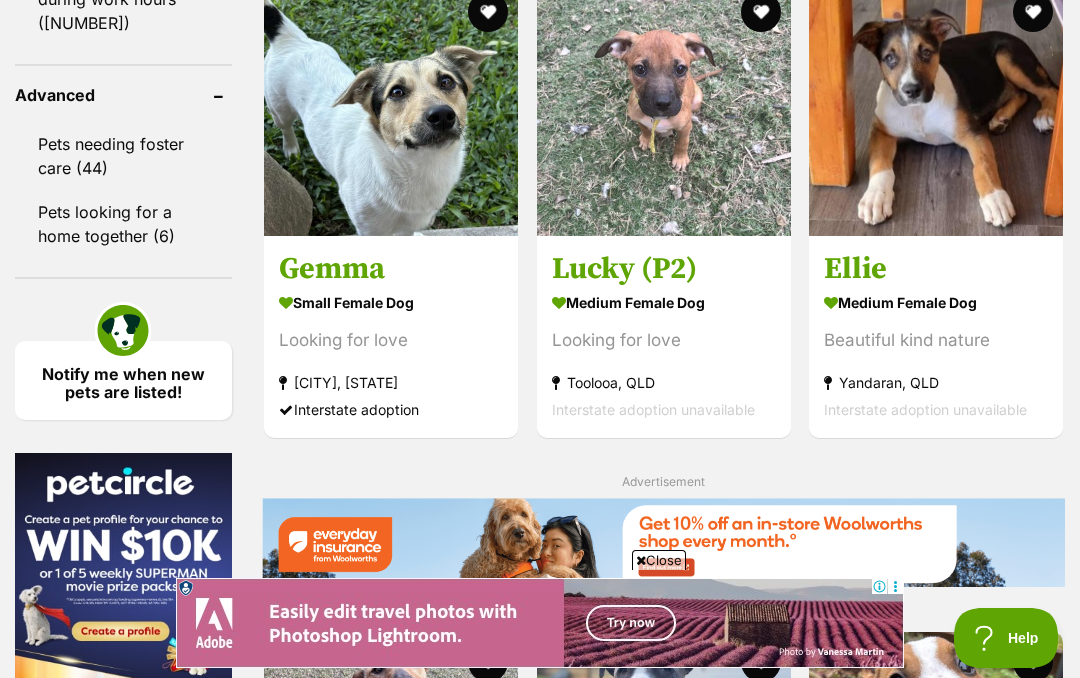 click on "small female Dog" at bounding box center (391, 302) 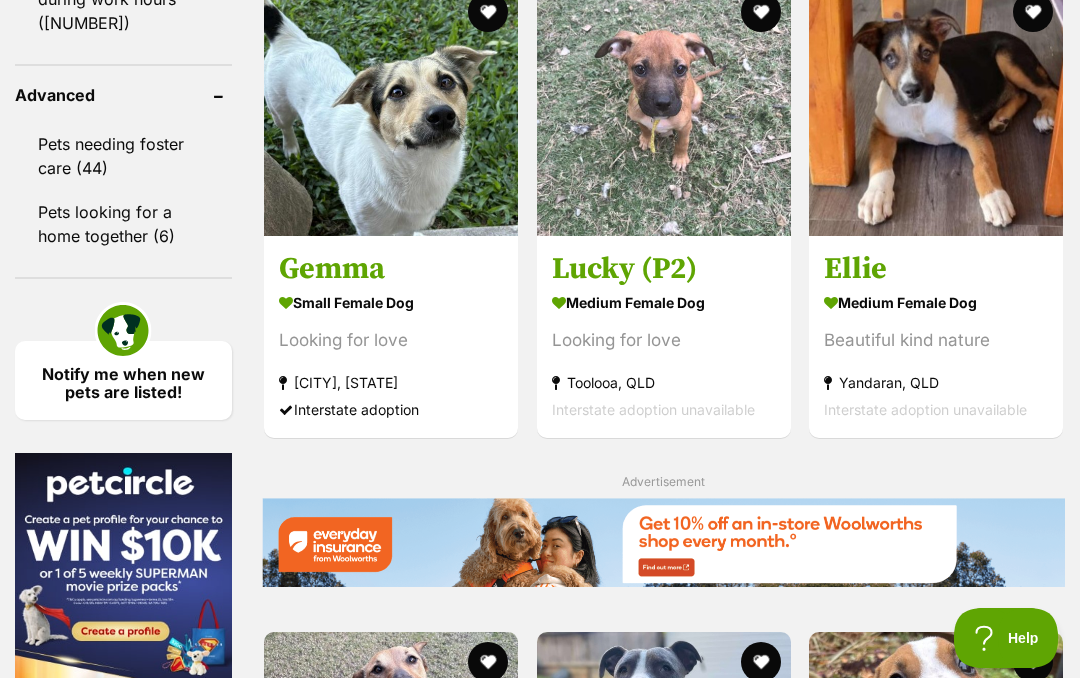 scroll, scrollTop: 0, scrollLeft: 0, axis: both 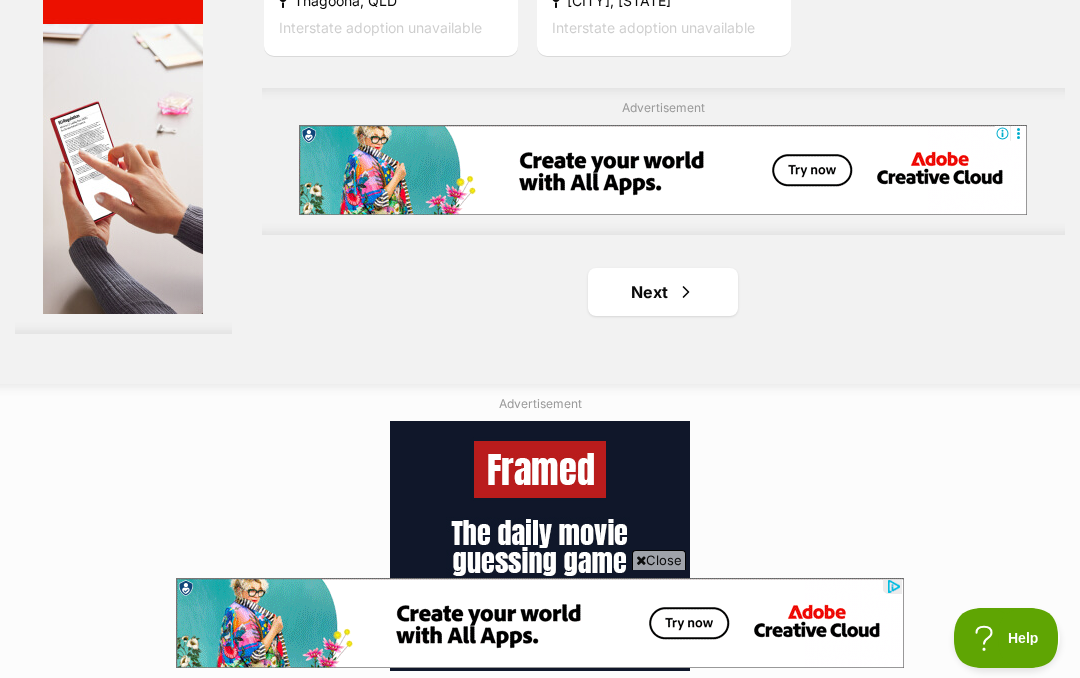 click on "Next" at bounding box center [663, 292] 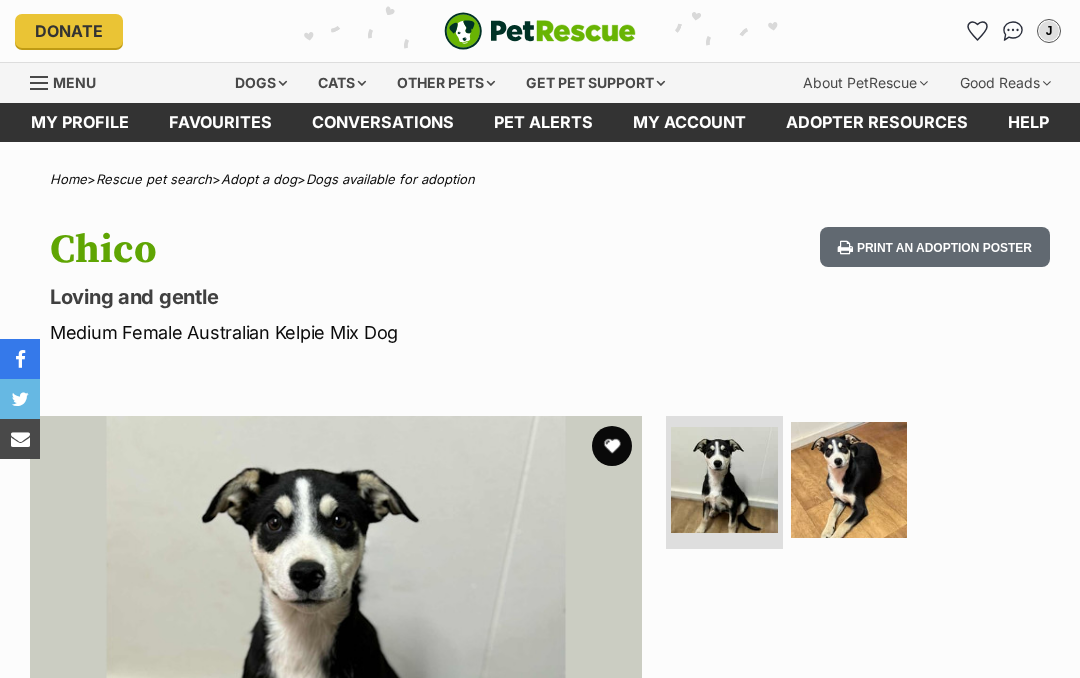 scroll, scrollTop: 0, scrollLeft: 0, axis: both 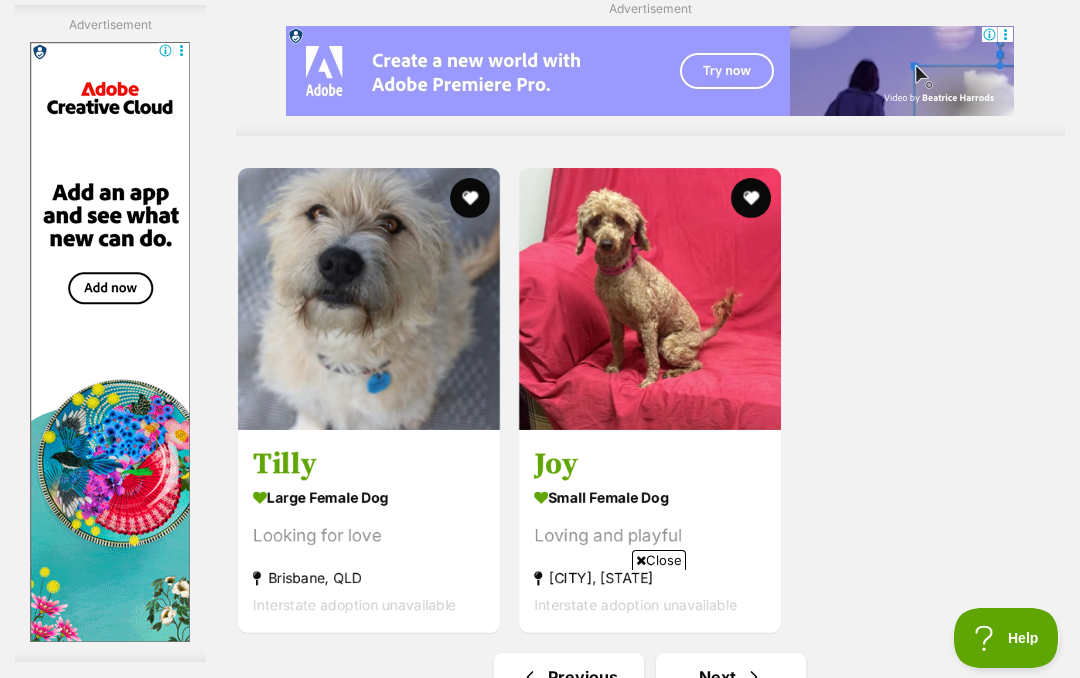 click at bounding box center (369, 299) 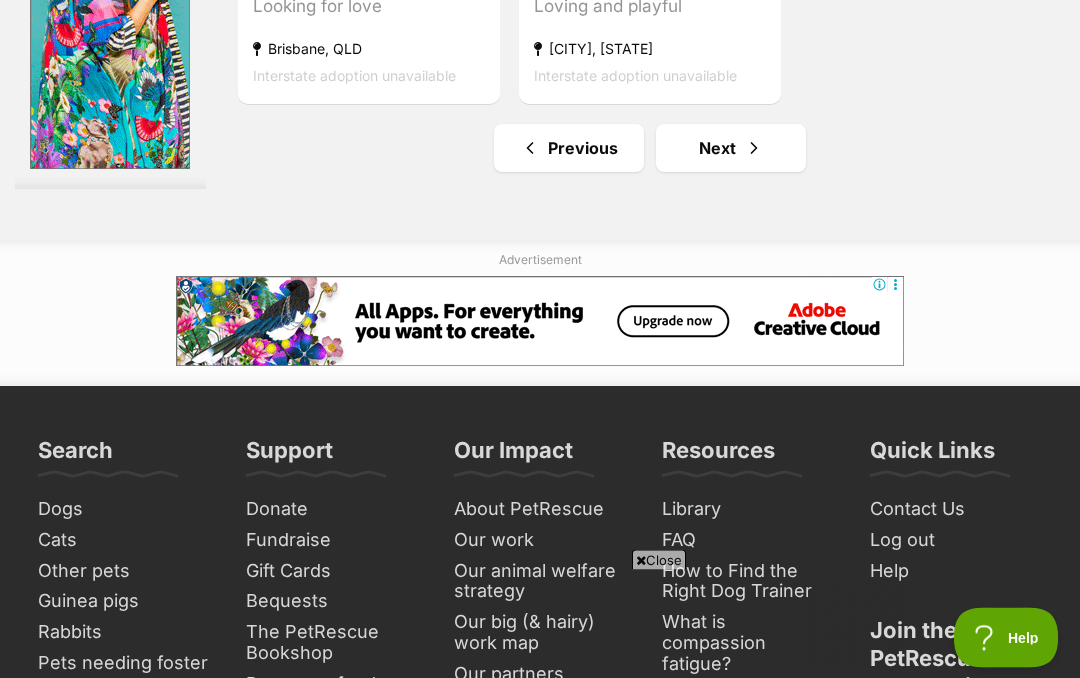 scroll, scrollTop: 4526, scrollLeft: 0, axis: vertical 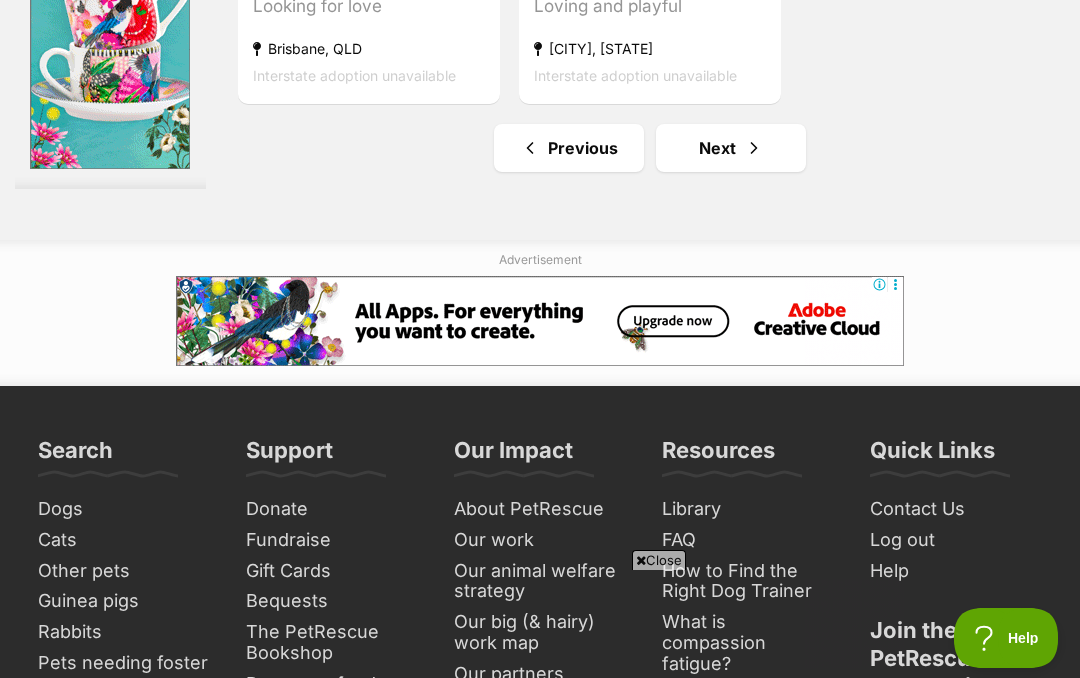click on "Next" at bounding box center [731, 148] 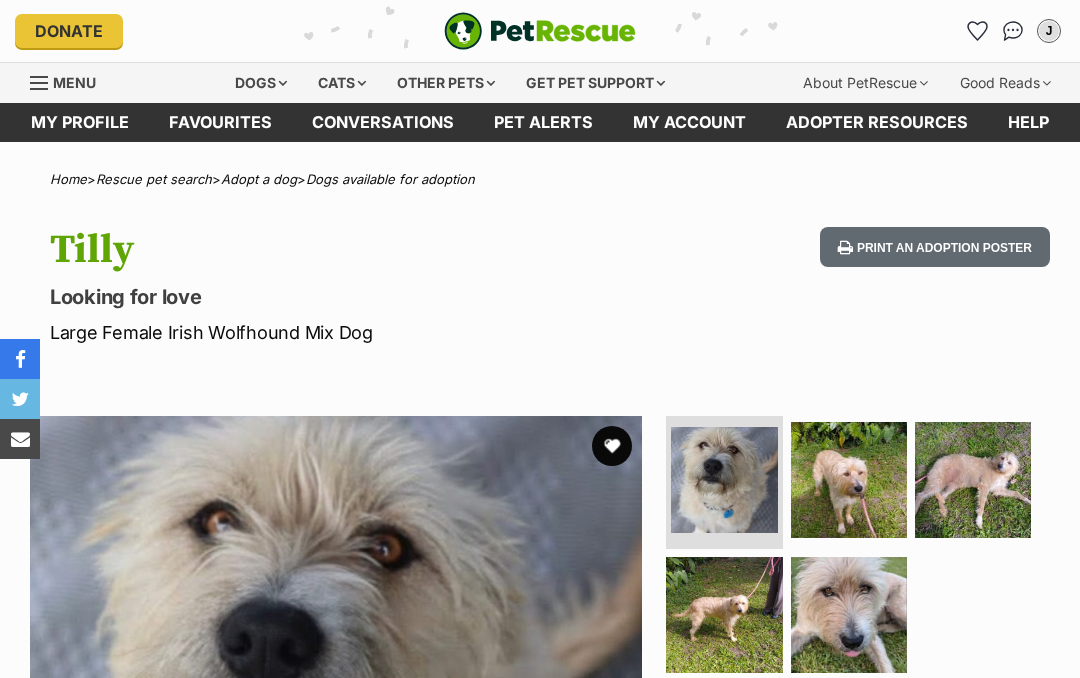 scroll, scrollTop: 0, scrollLeft: 0, axis: both 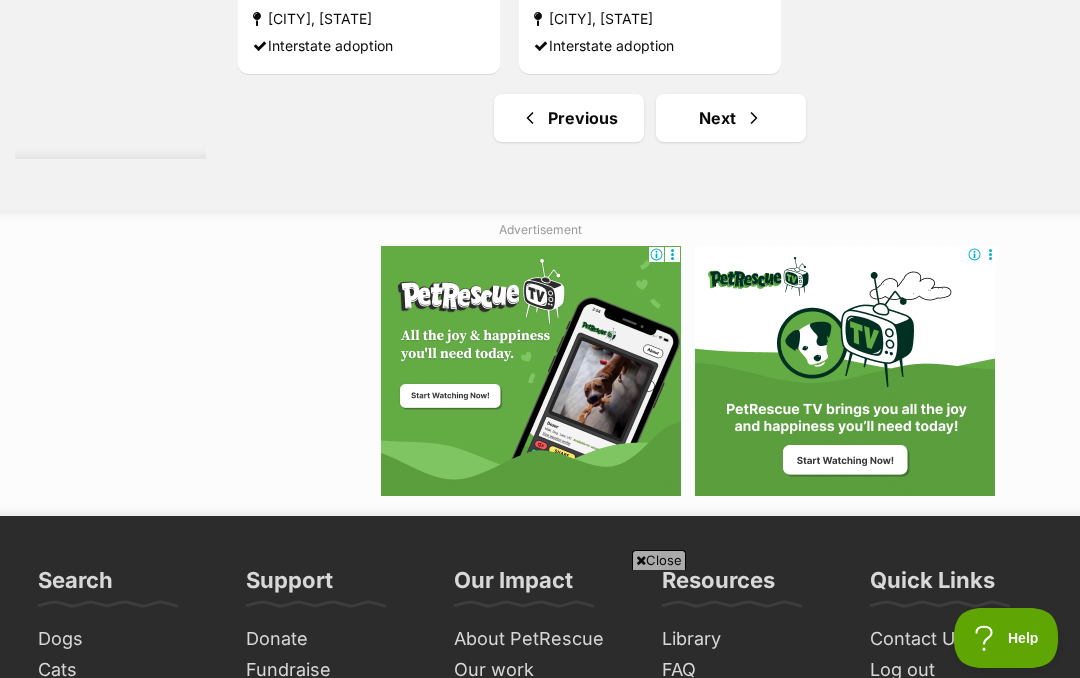 click on "Next" at bounding box center [731, 118] 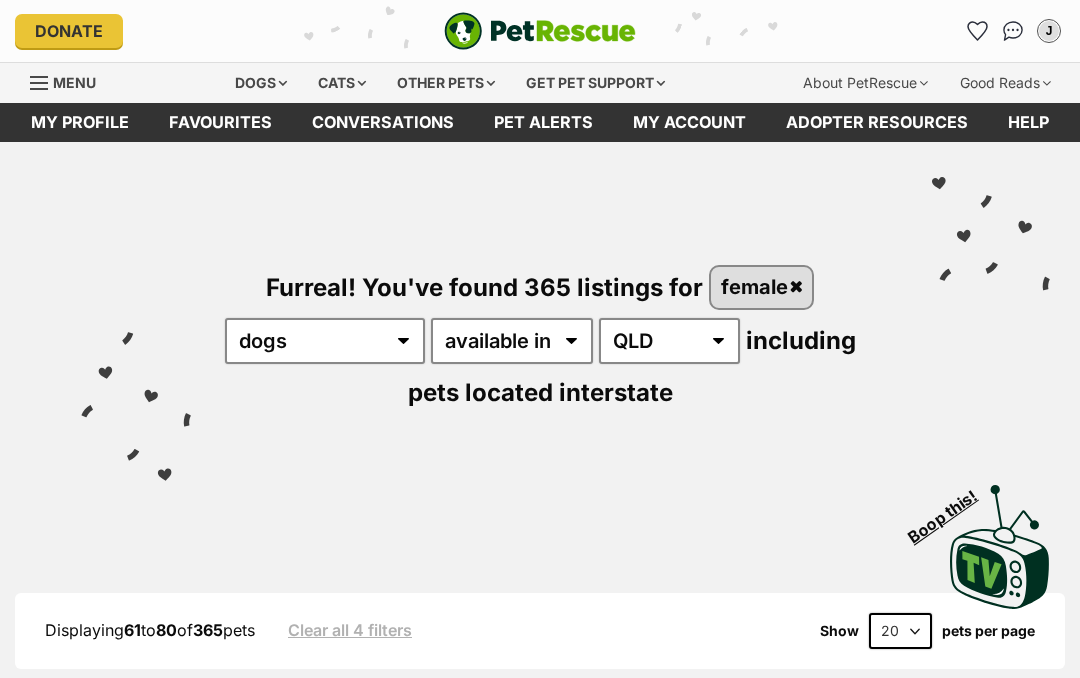scroll, scrollTop: 0, scrollLeft: 0, axis: both 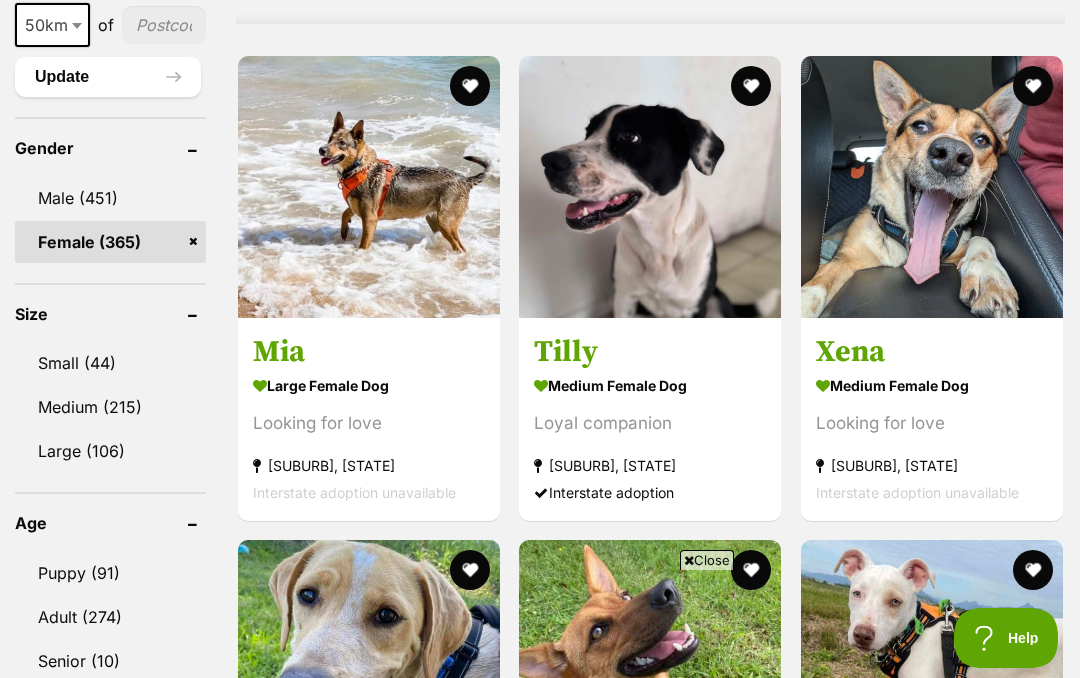 click on "Tilly" at bounding box center [650, 352] 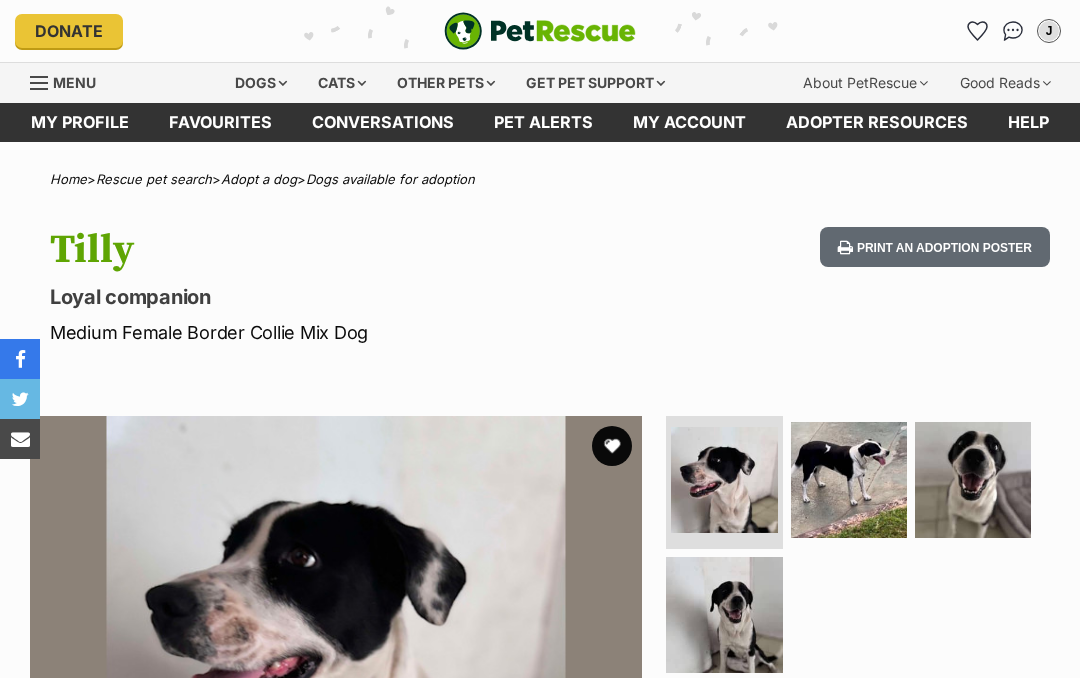 scroll, scrollTop: 0, scrollLeft: 0, axis: both 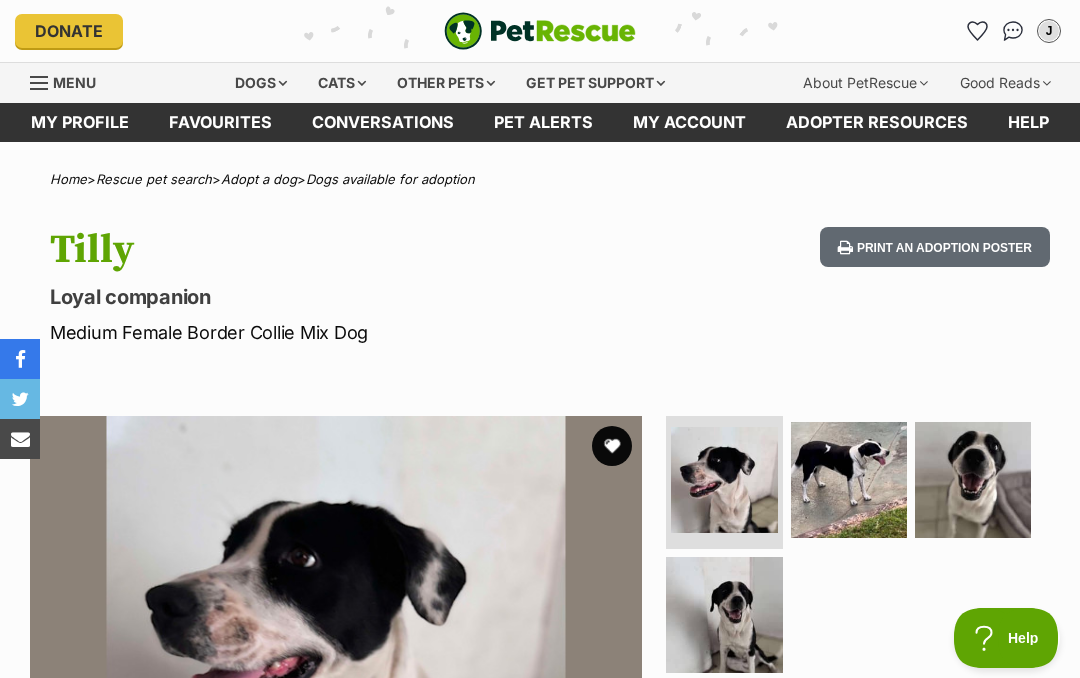 click at bounding box center [973, 480] 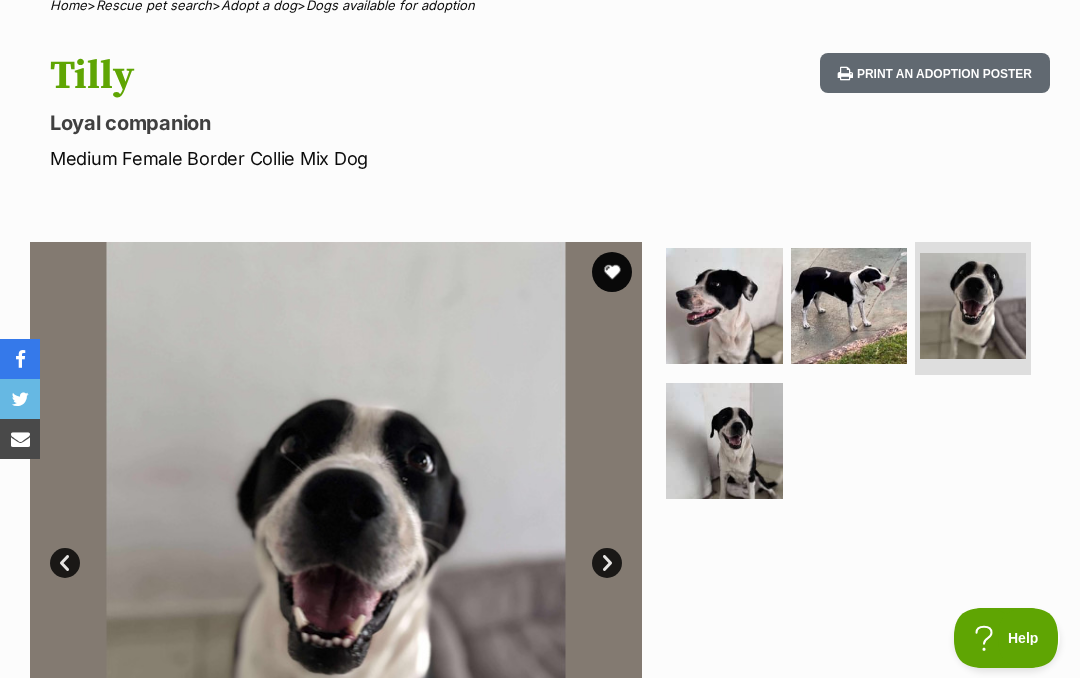 scroll, scrollTop: 221, scrollLeft: 0, axis: vertical 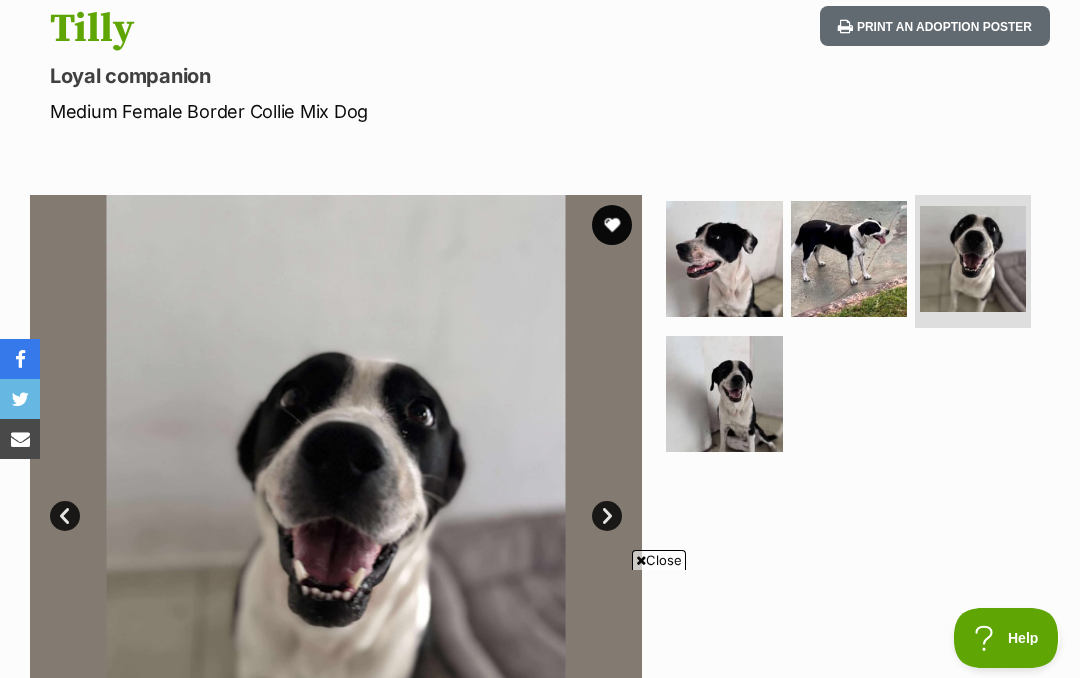 click at bounding box center [724, 394] 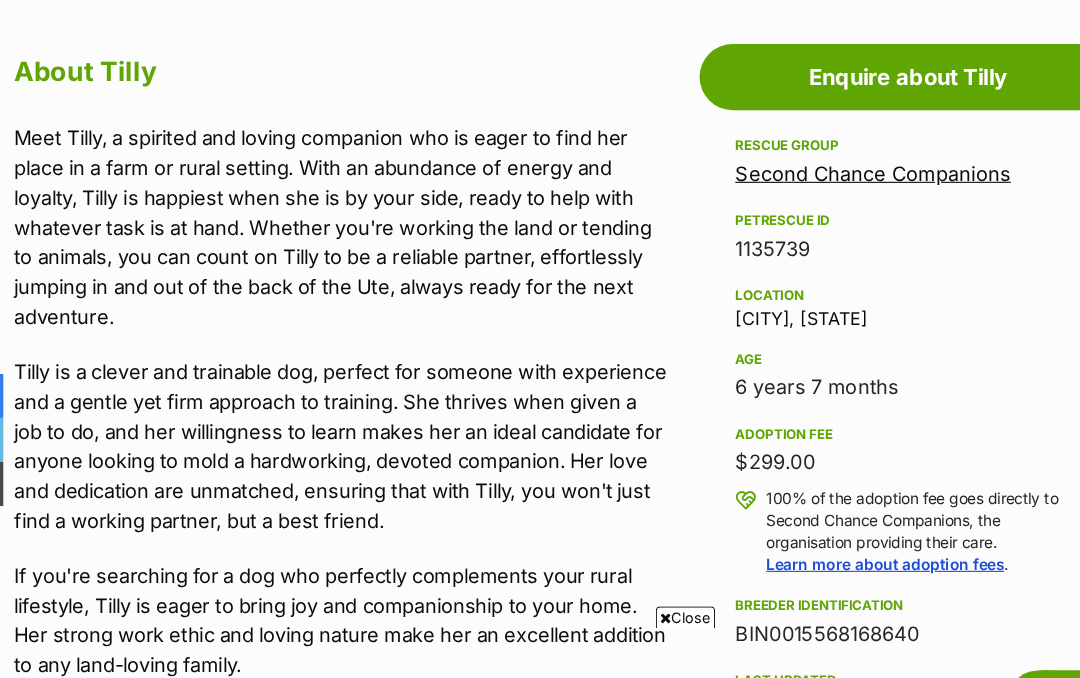 scroll, scrollTop: 941, scrollLeft: 0, axis: vertical 